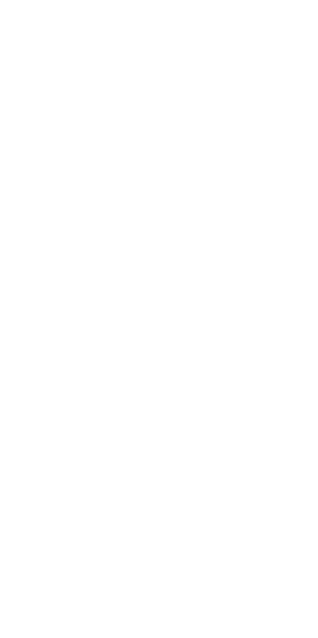 scroll, scrollTop: 0, scrollLeft: 0, axis: both 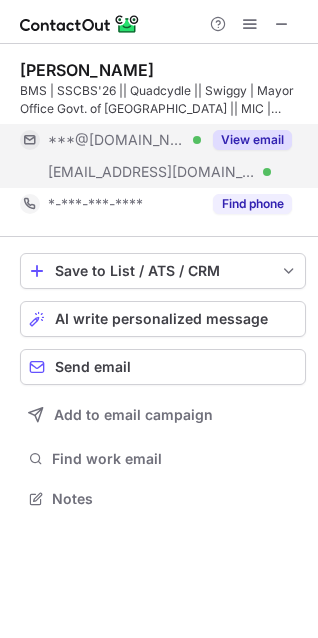 click on "View email" at bounding box center [252, 140] 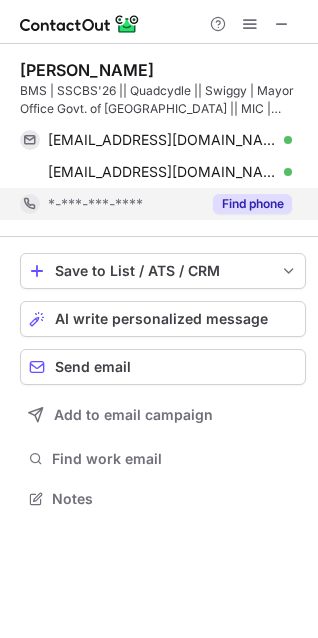 click on "Find phone" at bounding box center (252, 204) 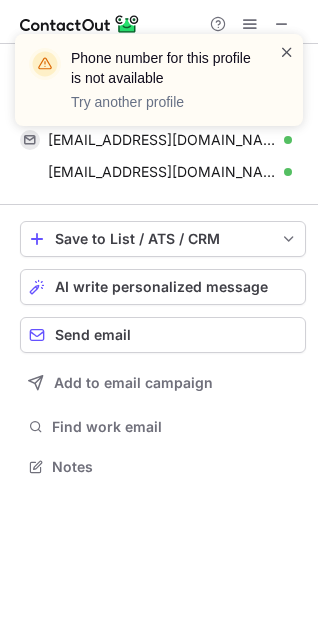 scroll, scrollTop: 452, scrollLeft: 318, axis: both 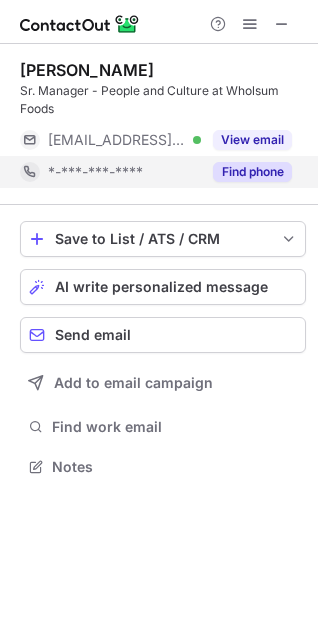 click on "Find phone" at bounding box center [252, 172] 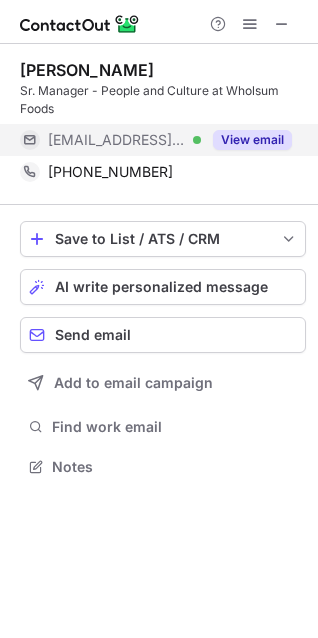 click on "View email" at bounding box center [252, 140] 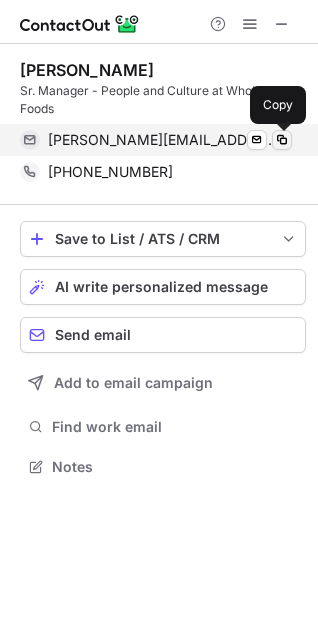 click at bounding box center [282, 140] 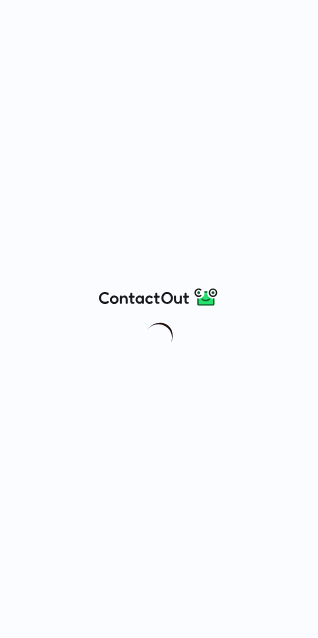 scroll, scrollTop: 0, scrollLeft: 0, axis: both 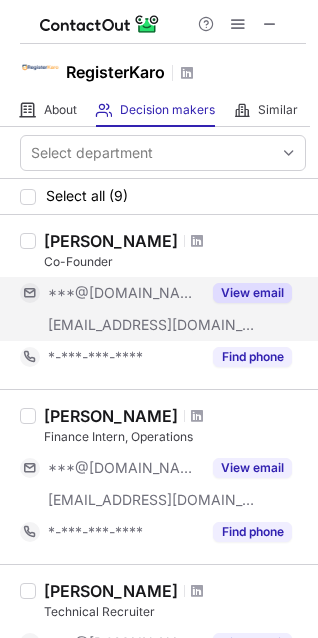 click on "View email" at bounding box center [252, 293] 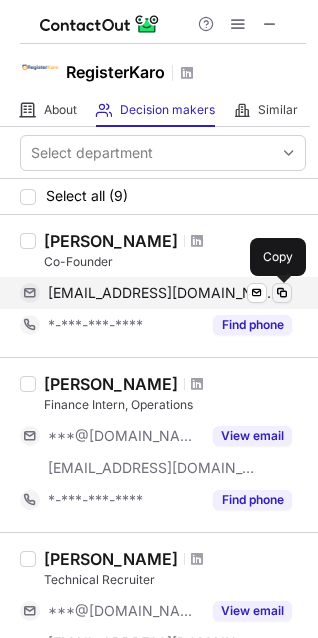 click at bounding box center [282, 293] 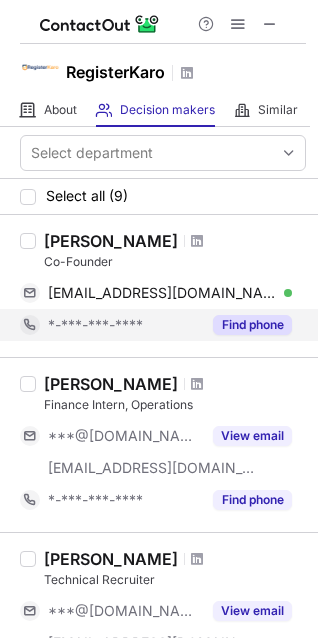 click on "Find phone" at bounding box center (252, 325) 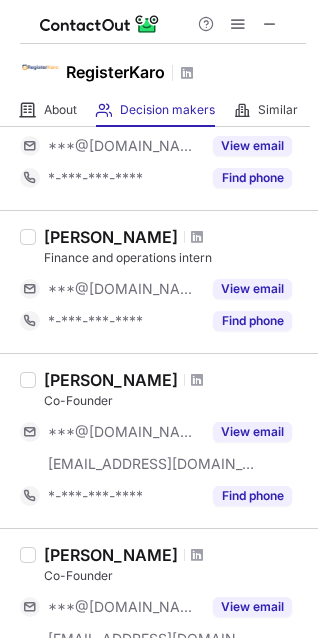 scroll, scrollTop: 610, scrollLeft: 0, axis: vertical 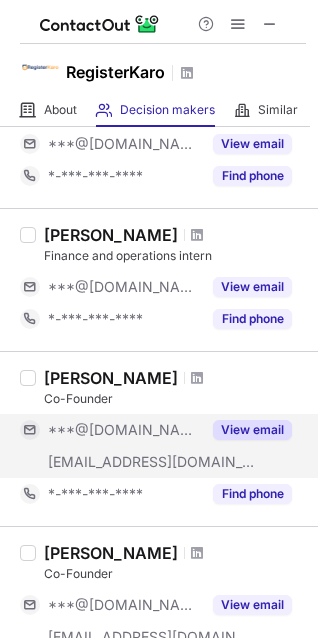 click on "View email" at bounding box center (252, 430) 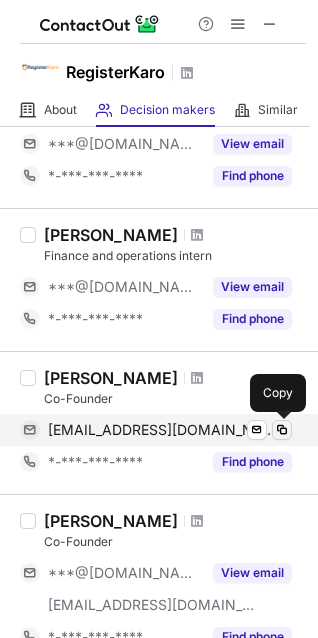 click at bounding box center (282, 430) 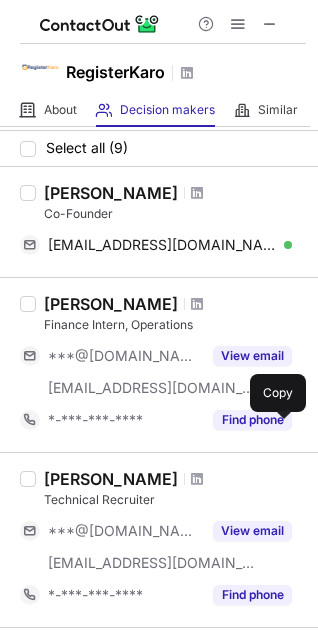 scroll, scrollTop: 0, scrollLeft: 0, axis: both 